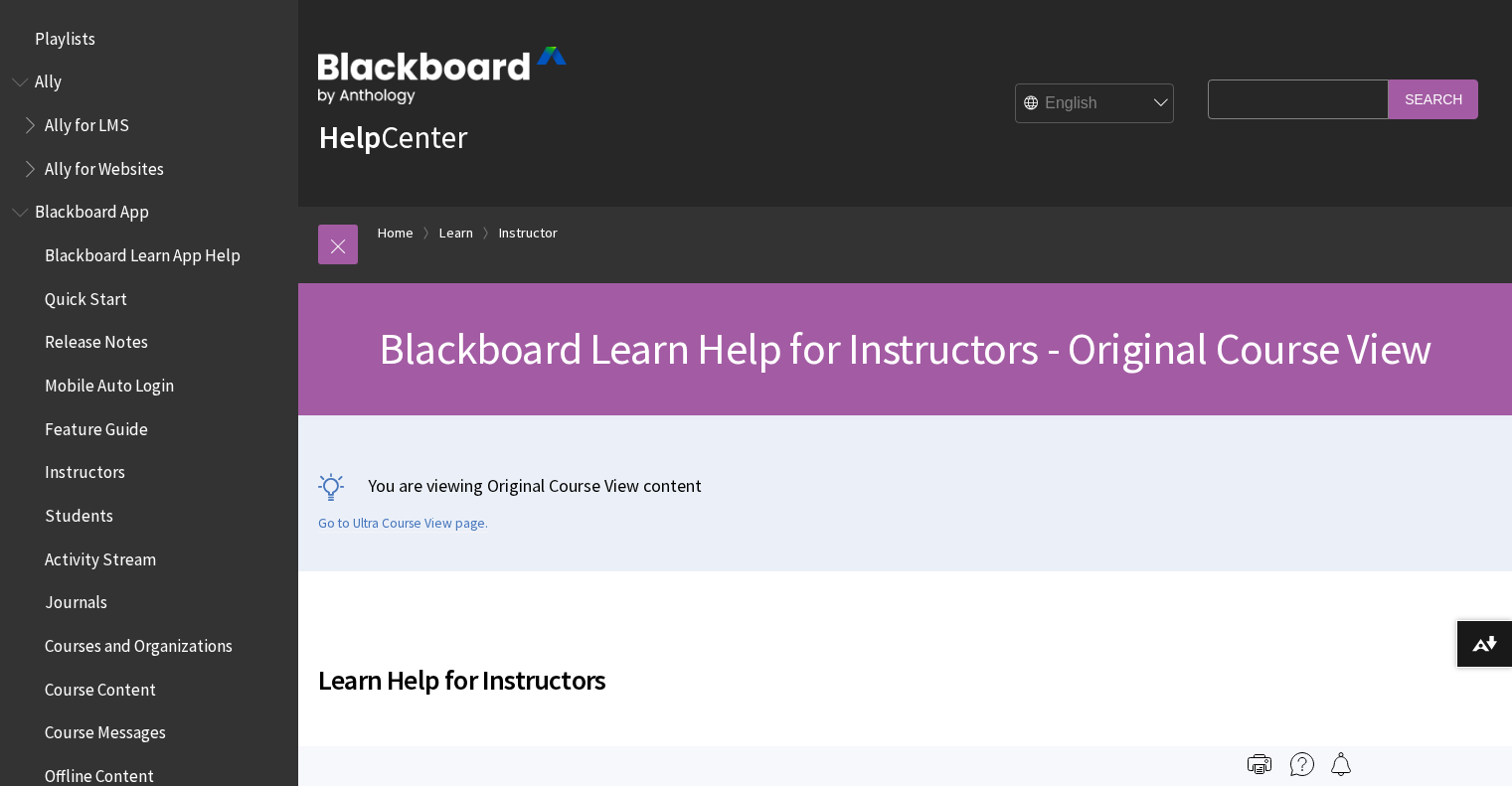 scroll, scrollTop: 0, scrollLeft: 0, axis: both 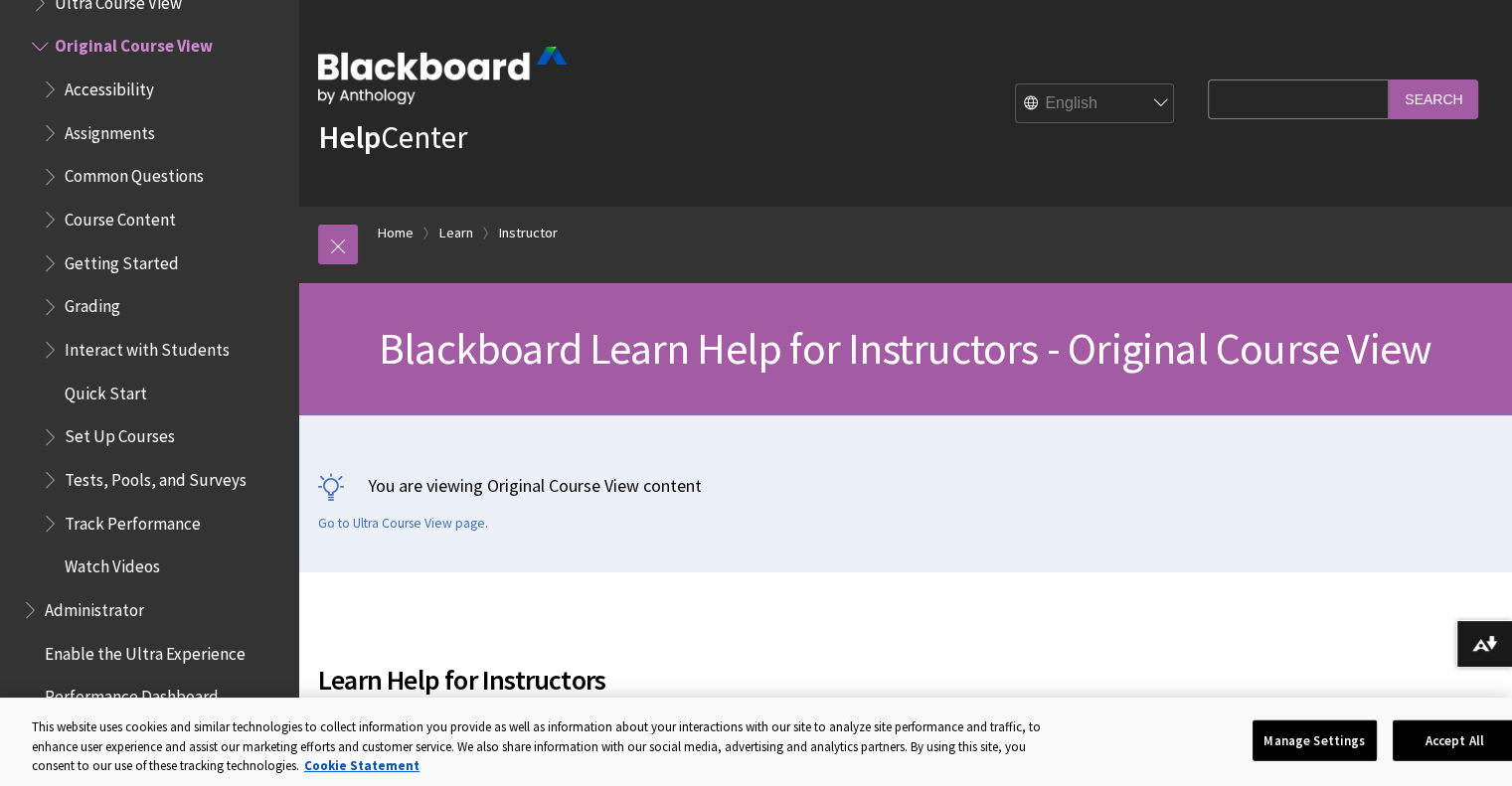 click on "Search Query" at bounding box center [1298, 98] 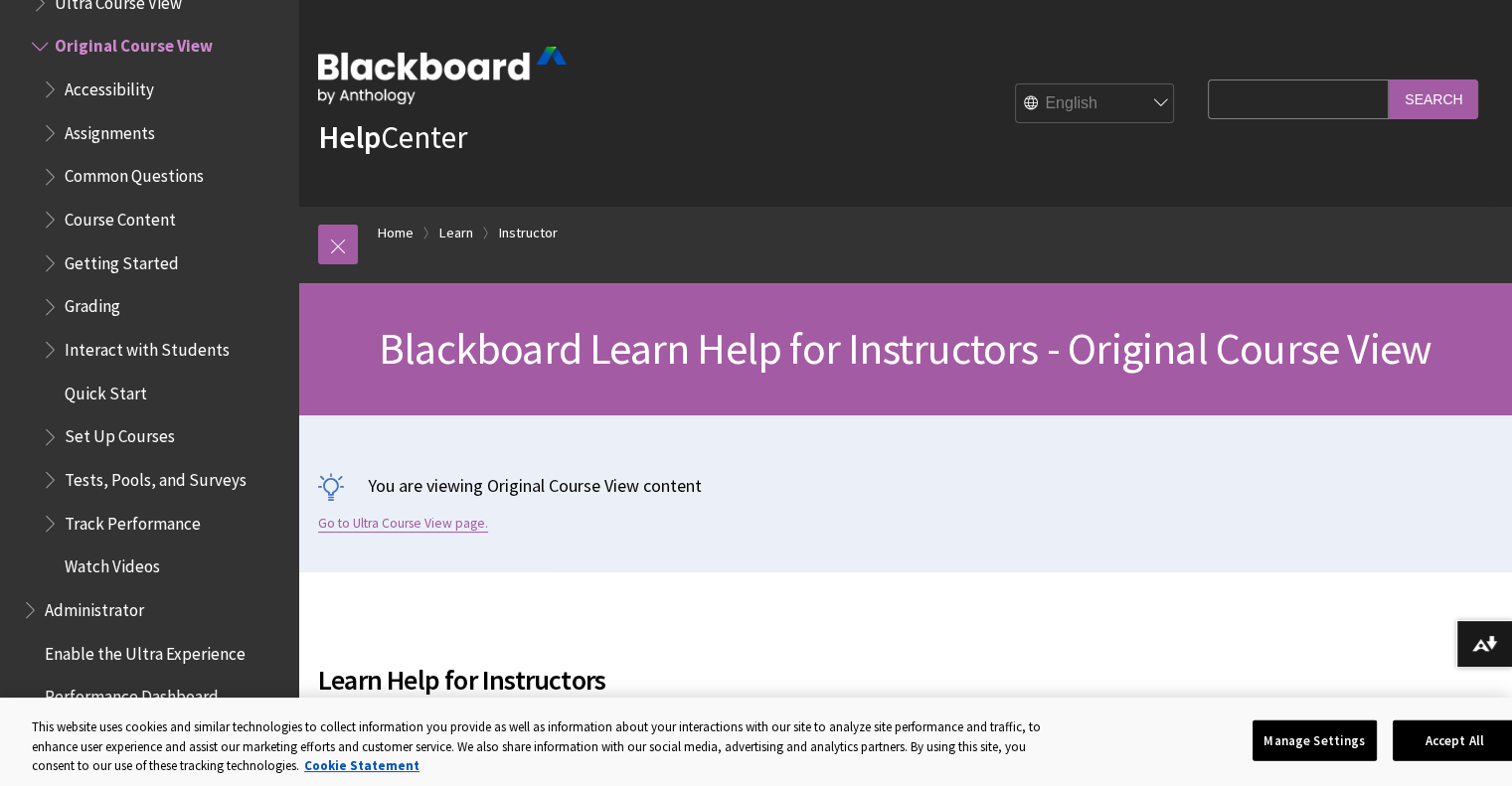 click on "Go to Ultra Course View page." at bounding box center [403, 524] 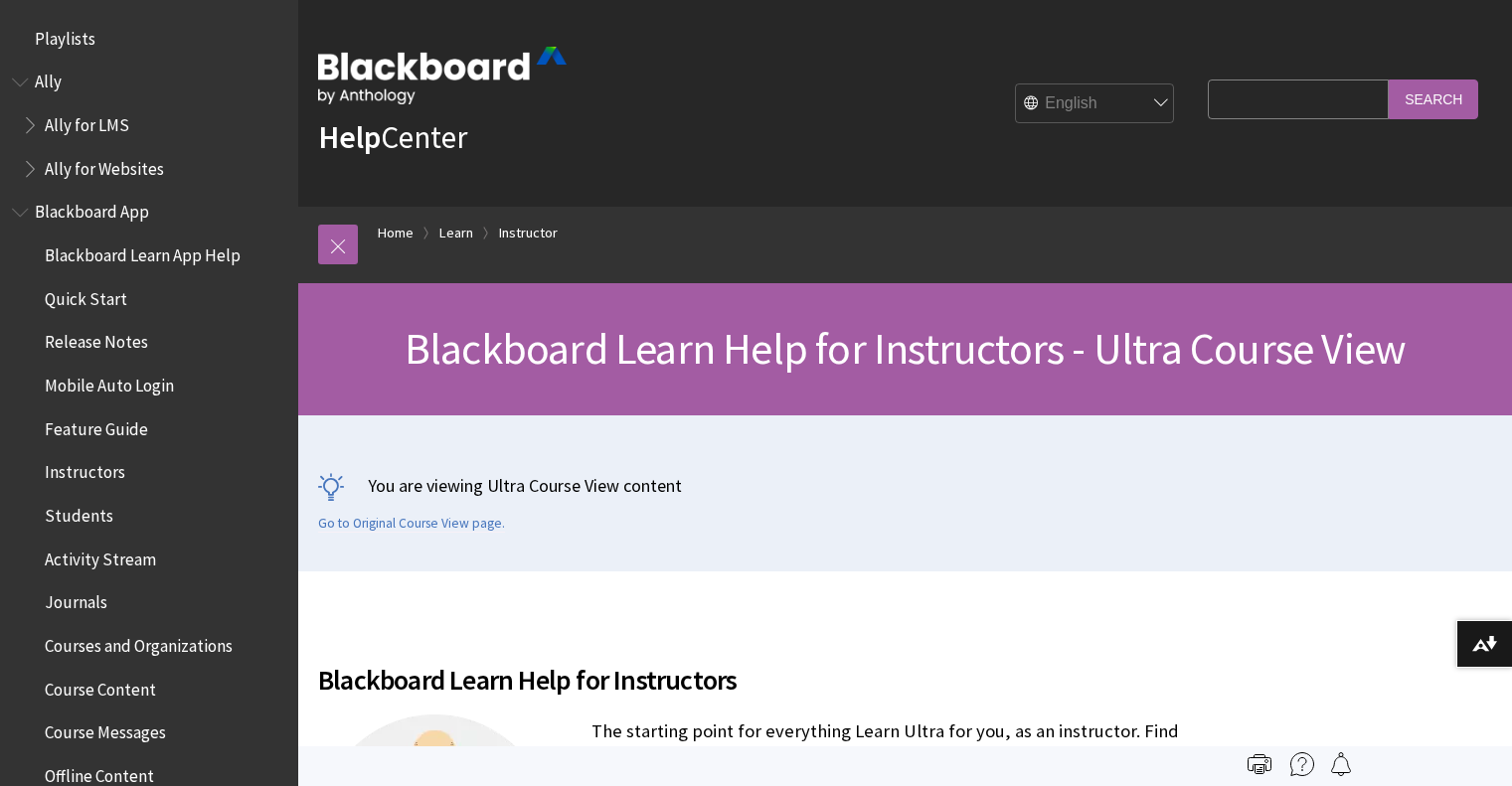 scroll, scrollTop: 0, scrollLeft: 0, axis: both 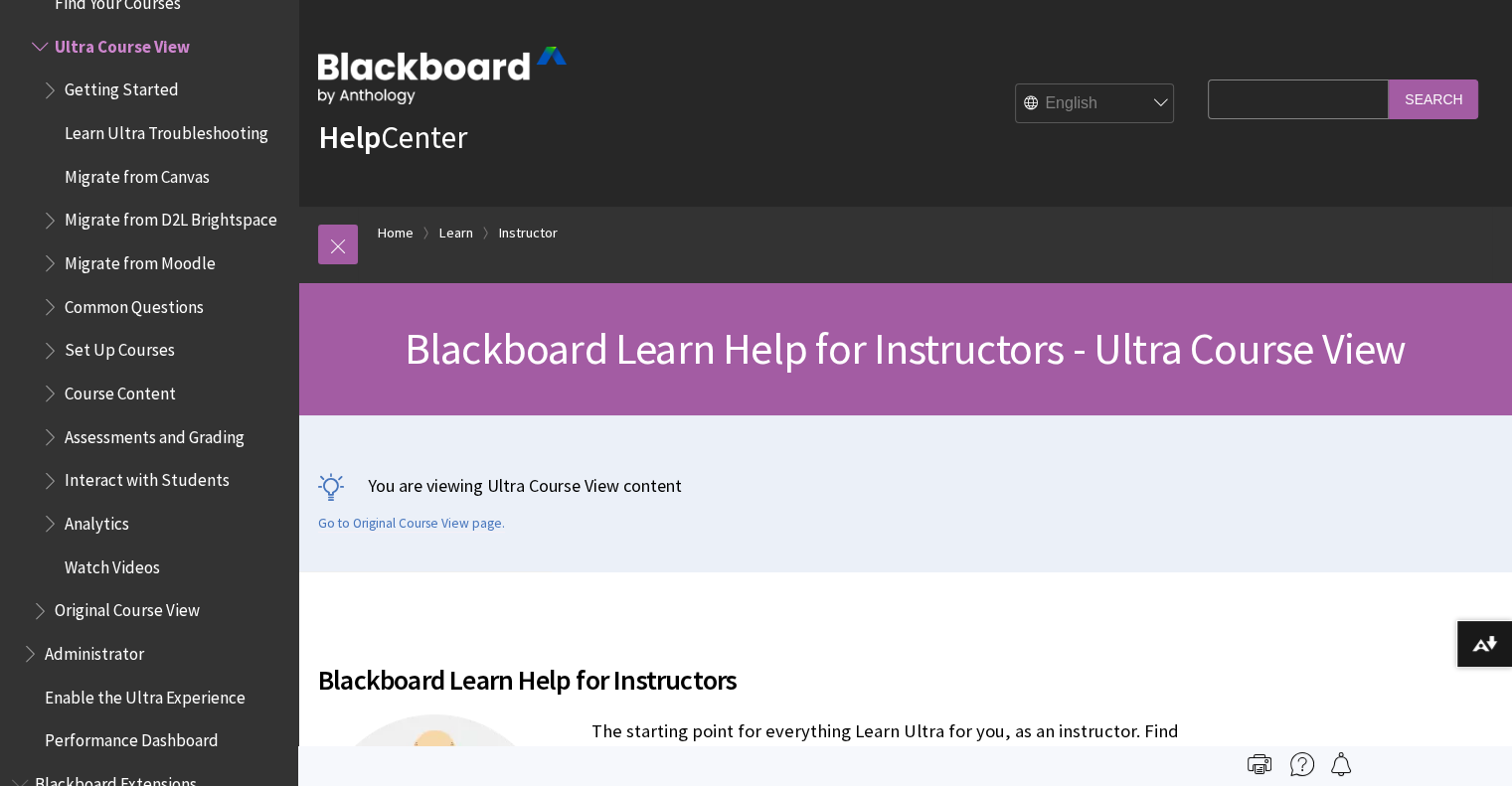click on "Search Query" at bounding box center [1298, 98] 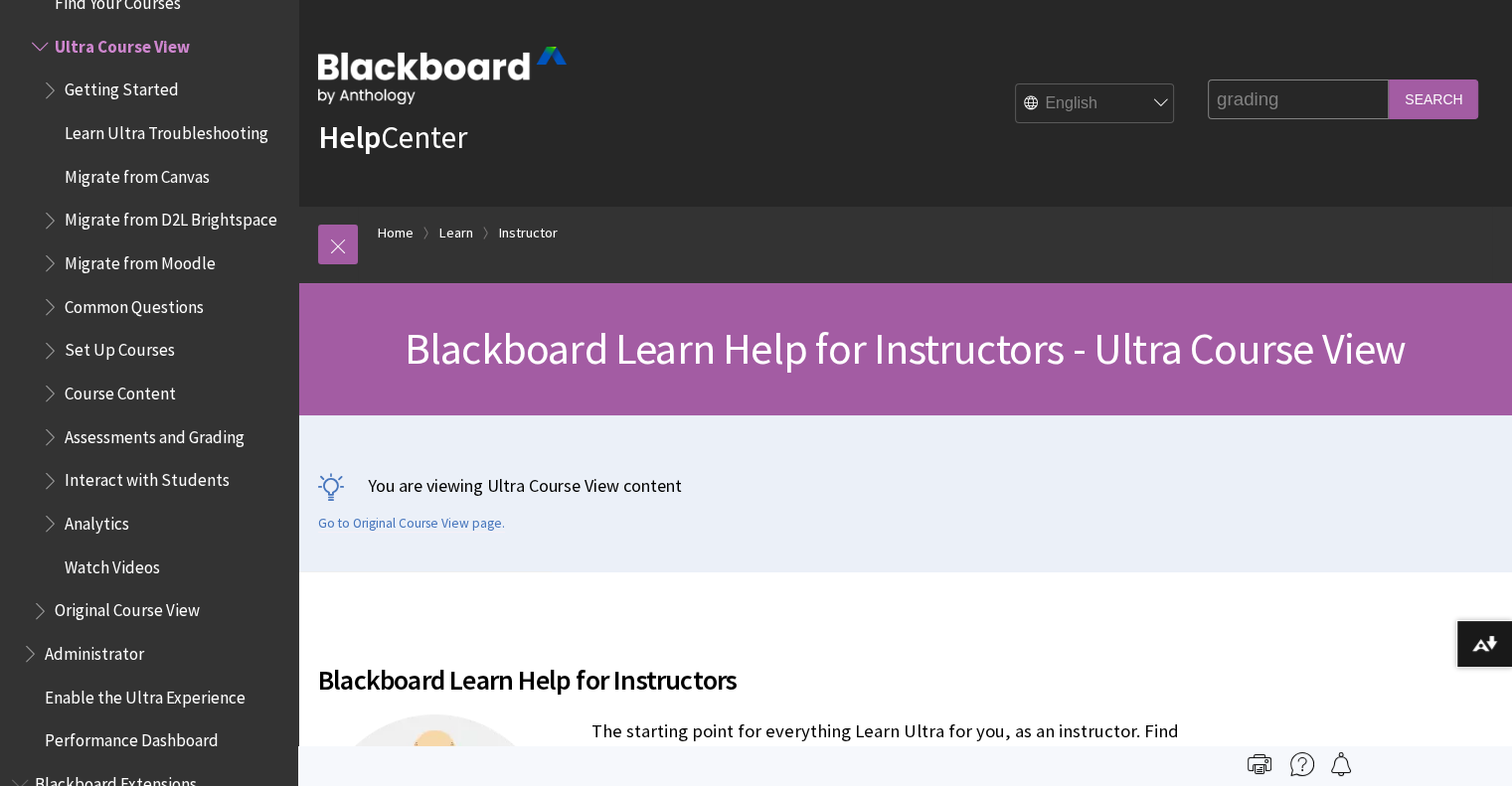 type on "grading" 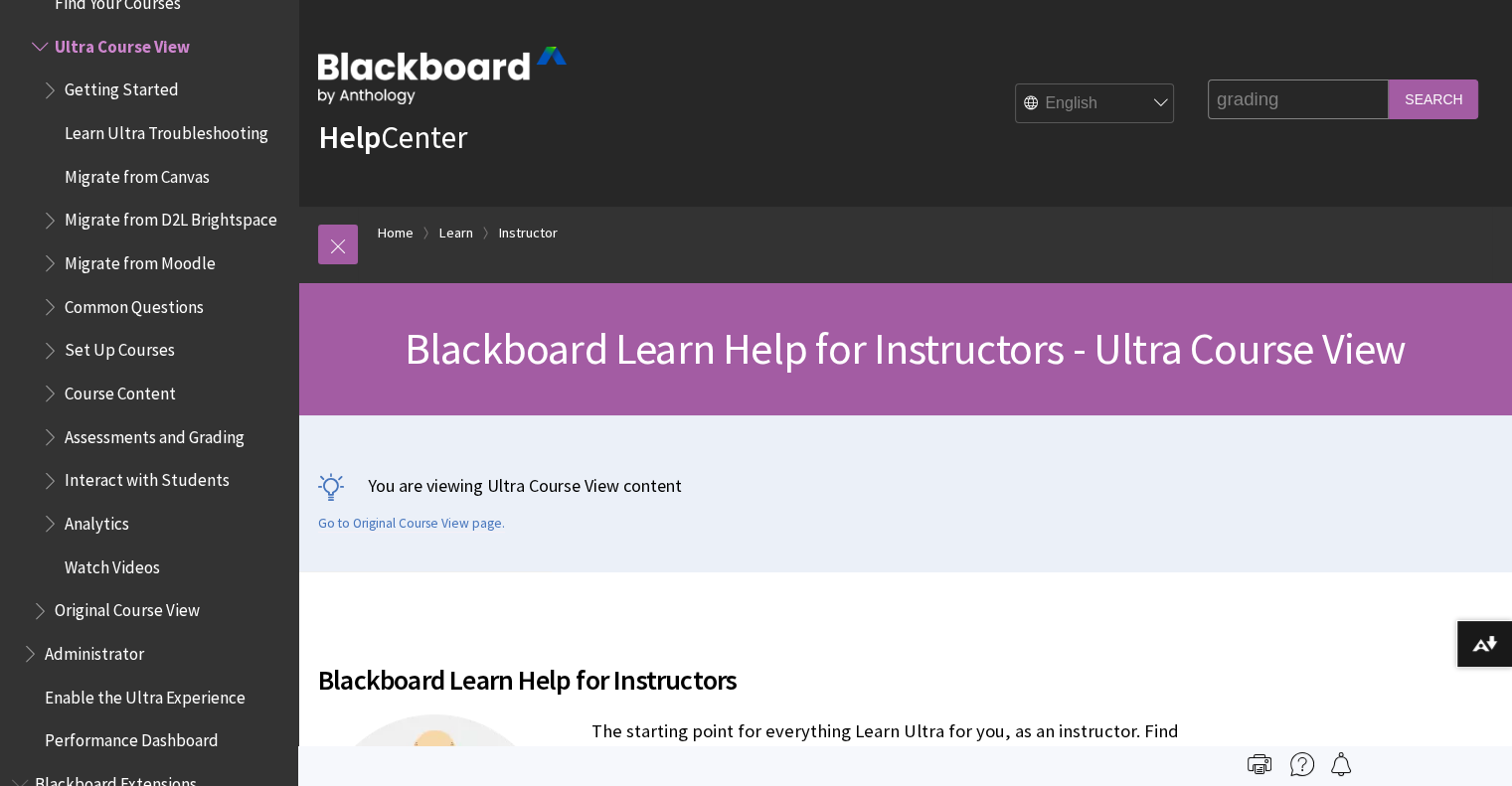 click on "Search" at bounding box center [1433, 98] 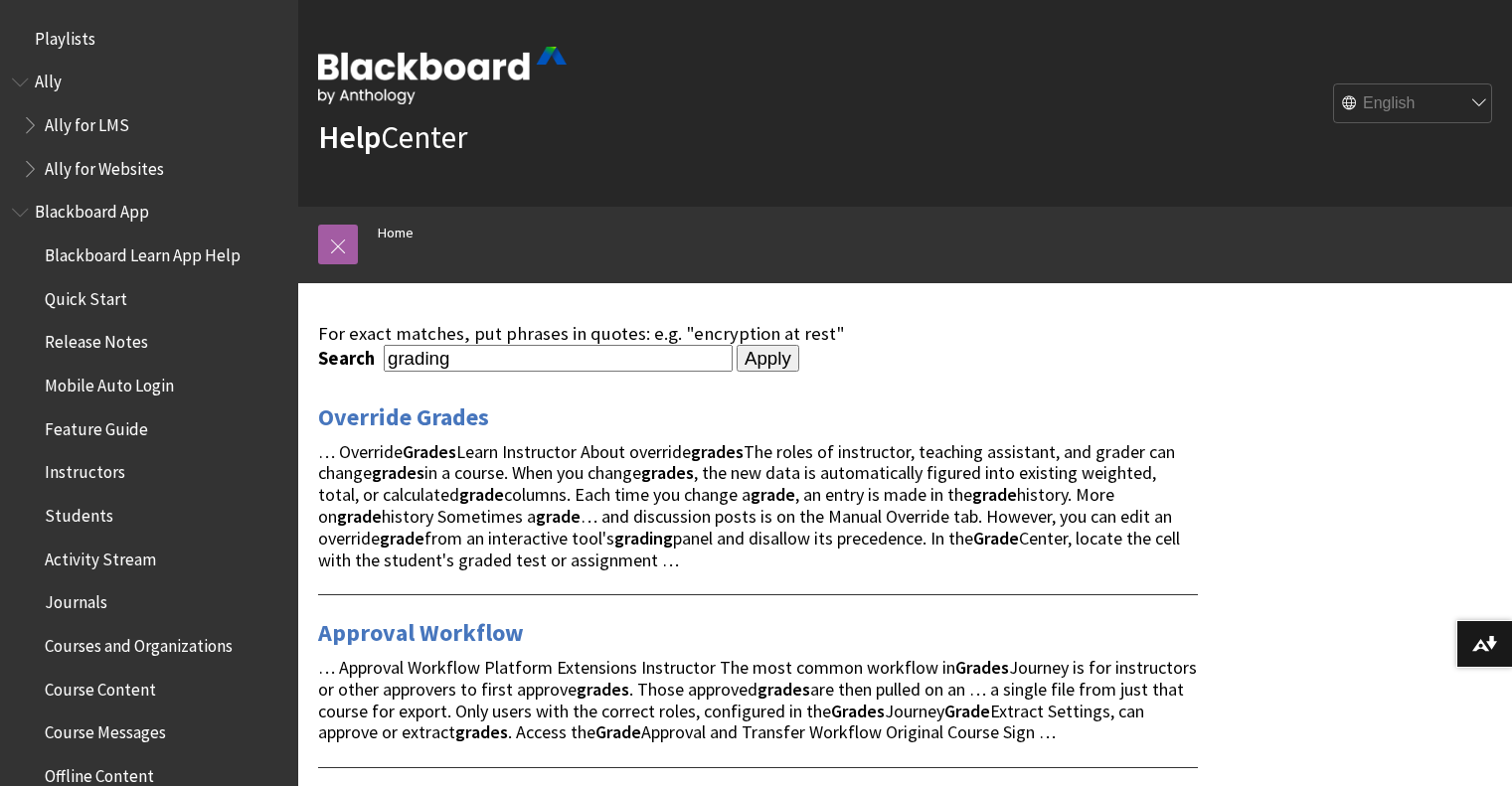 scroll, scrollTop: 0, scrollLeft: 0, axis: both 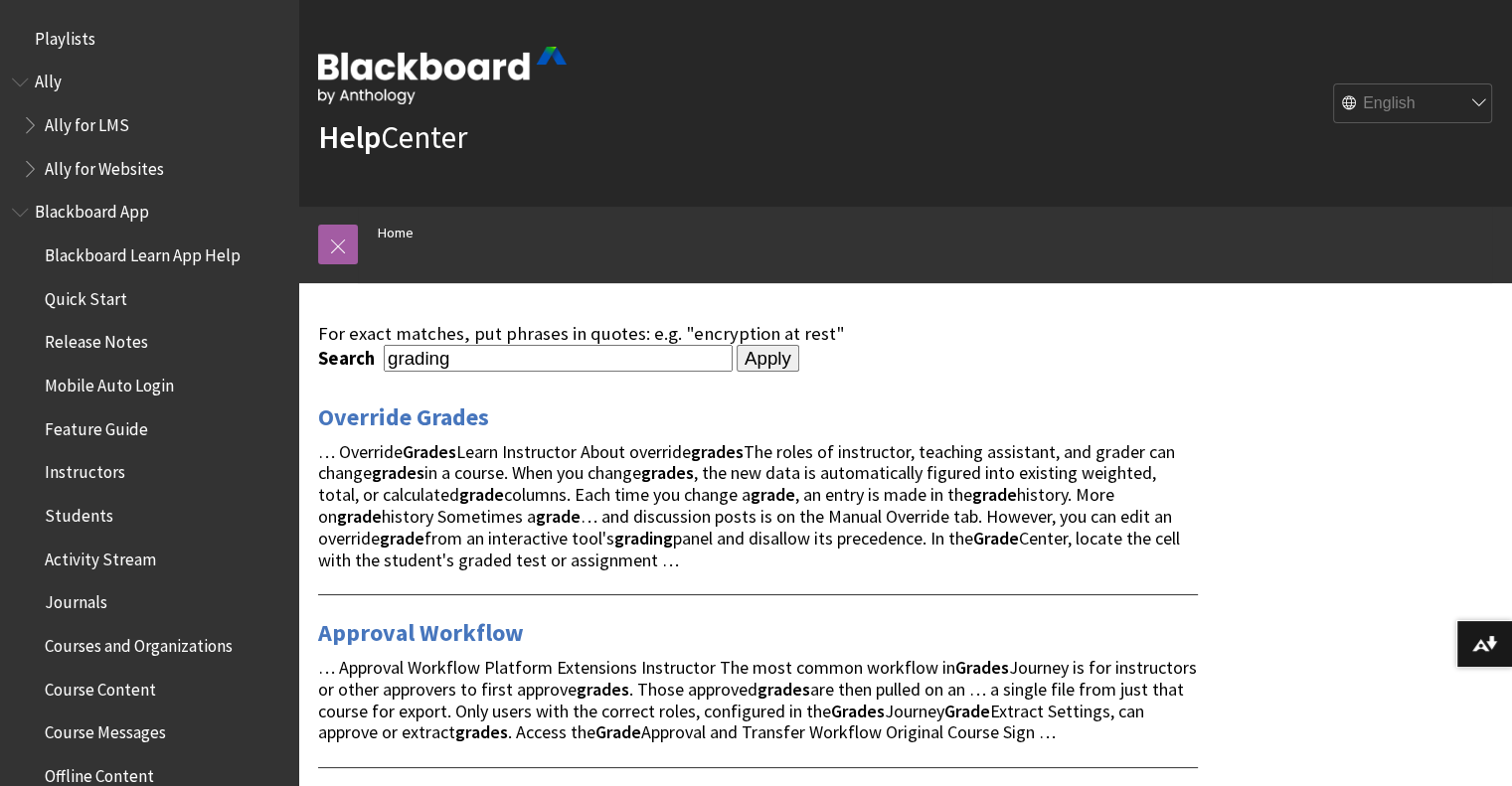 click on "grading" at bounding box center [558, 358] 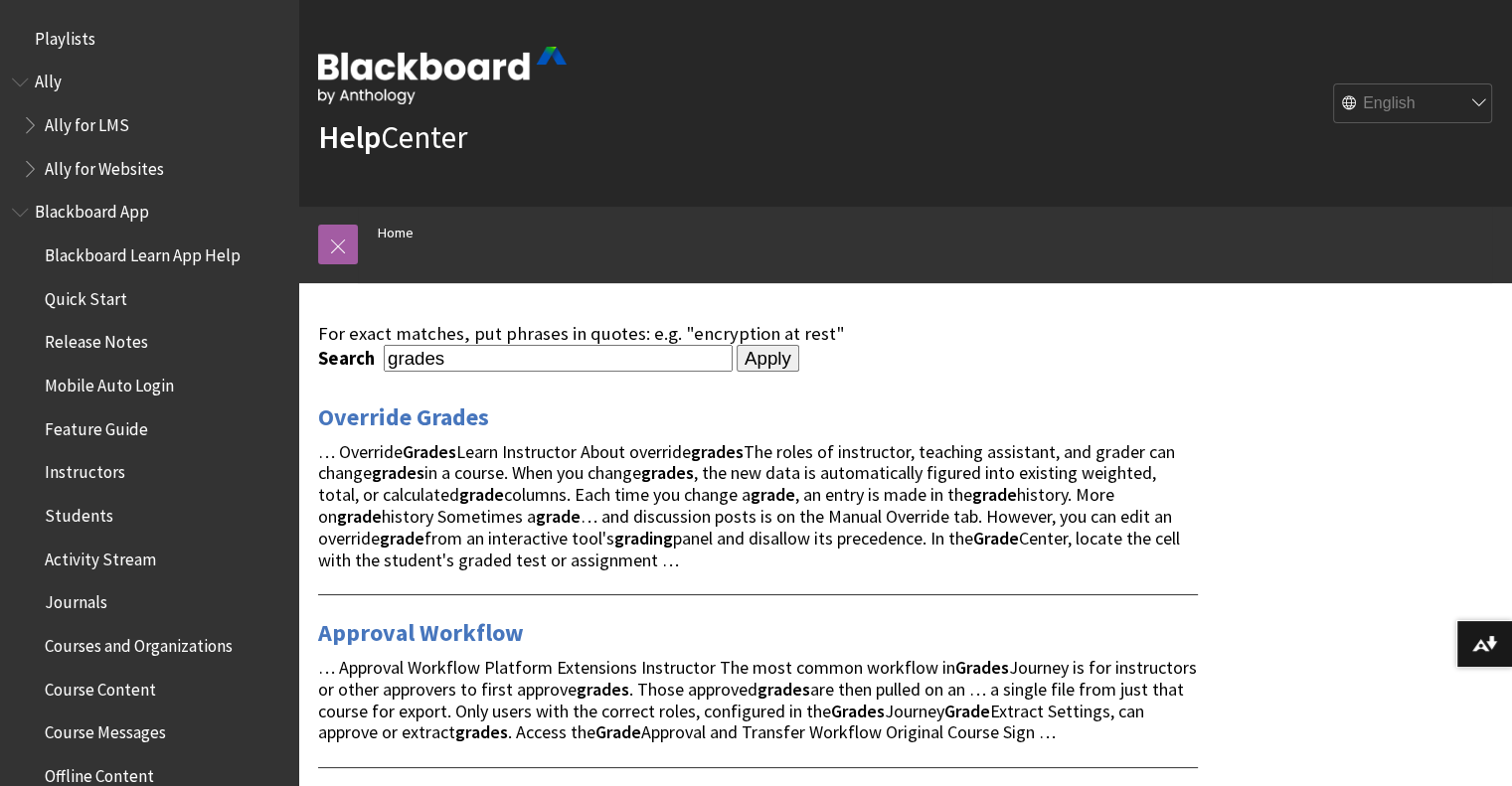 type on "grades" 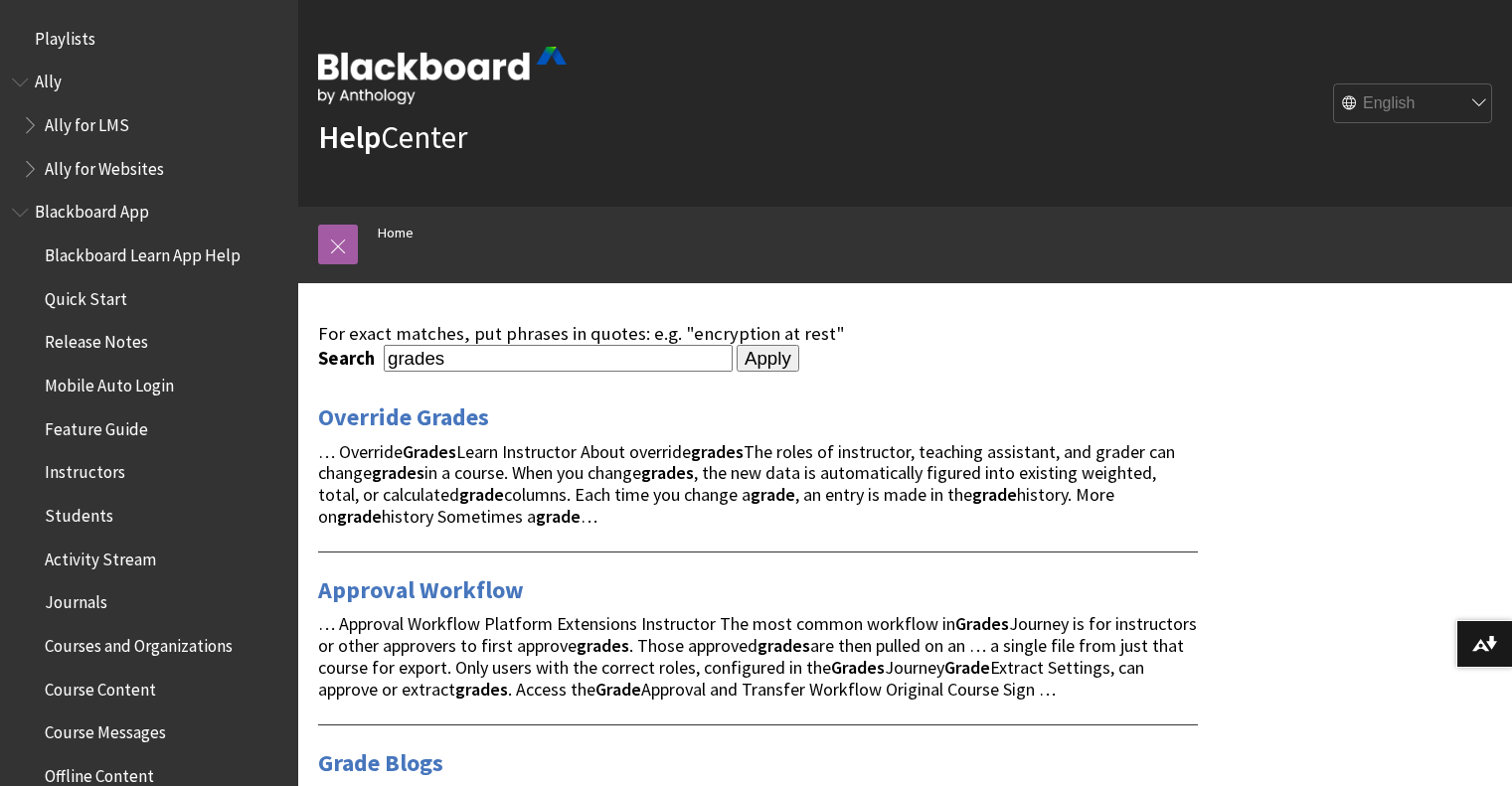 scroll, scrollTop: 0, scrollLeft: 0, axis: both 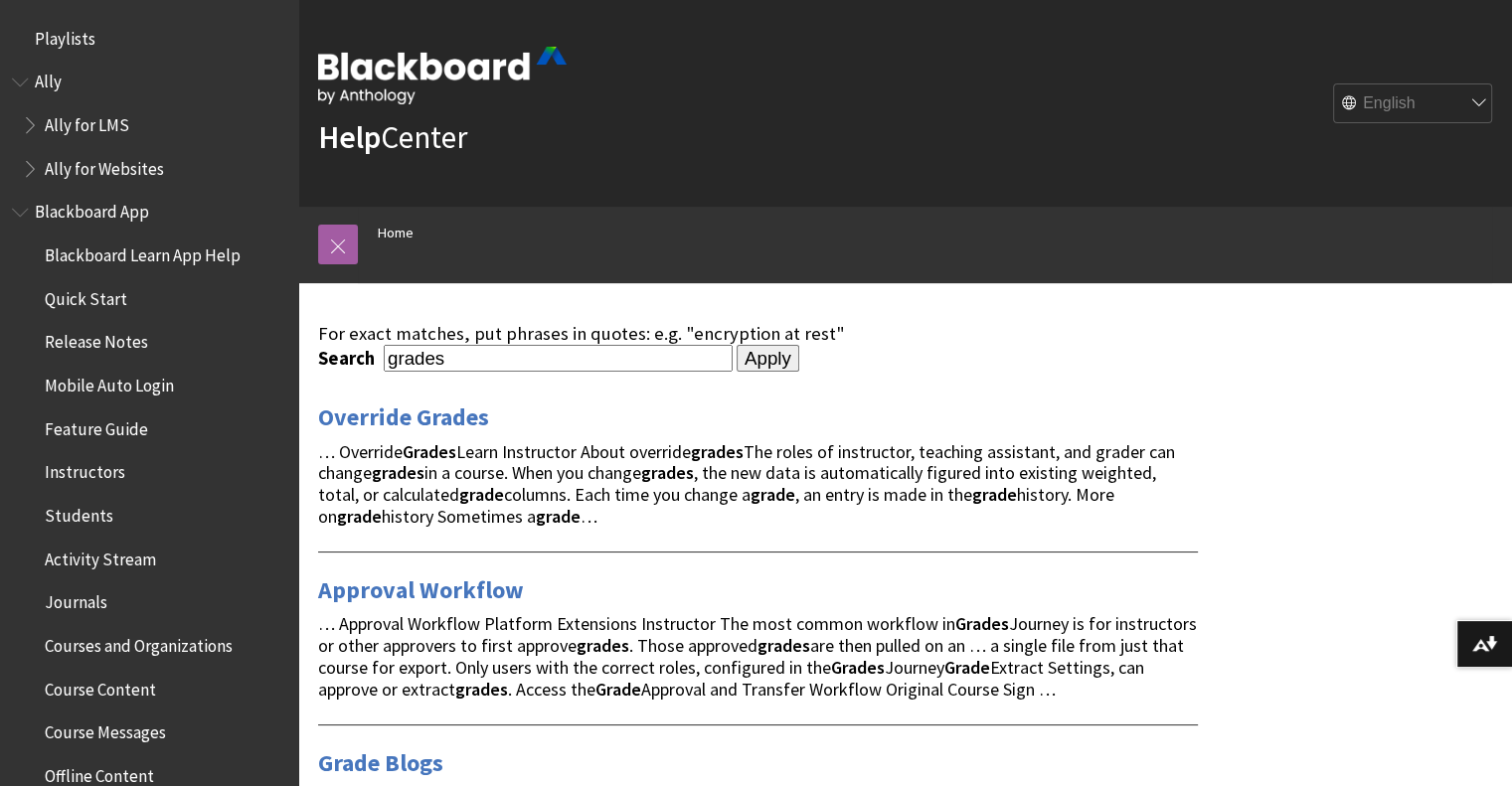 click on "grades" at bounding box center (558, 358) 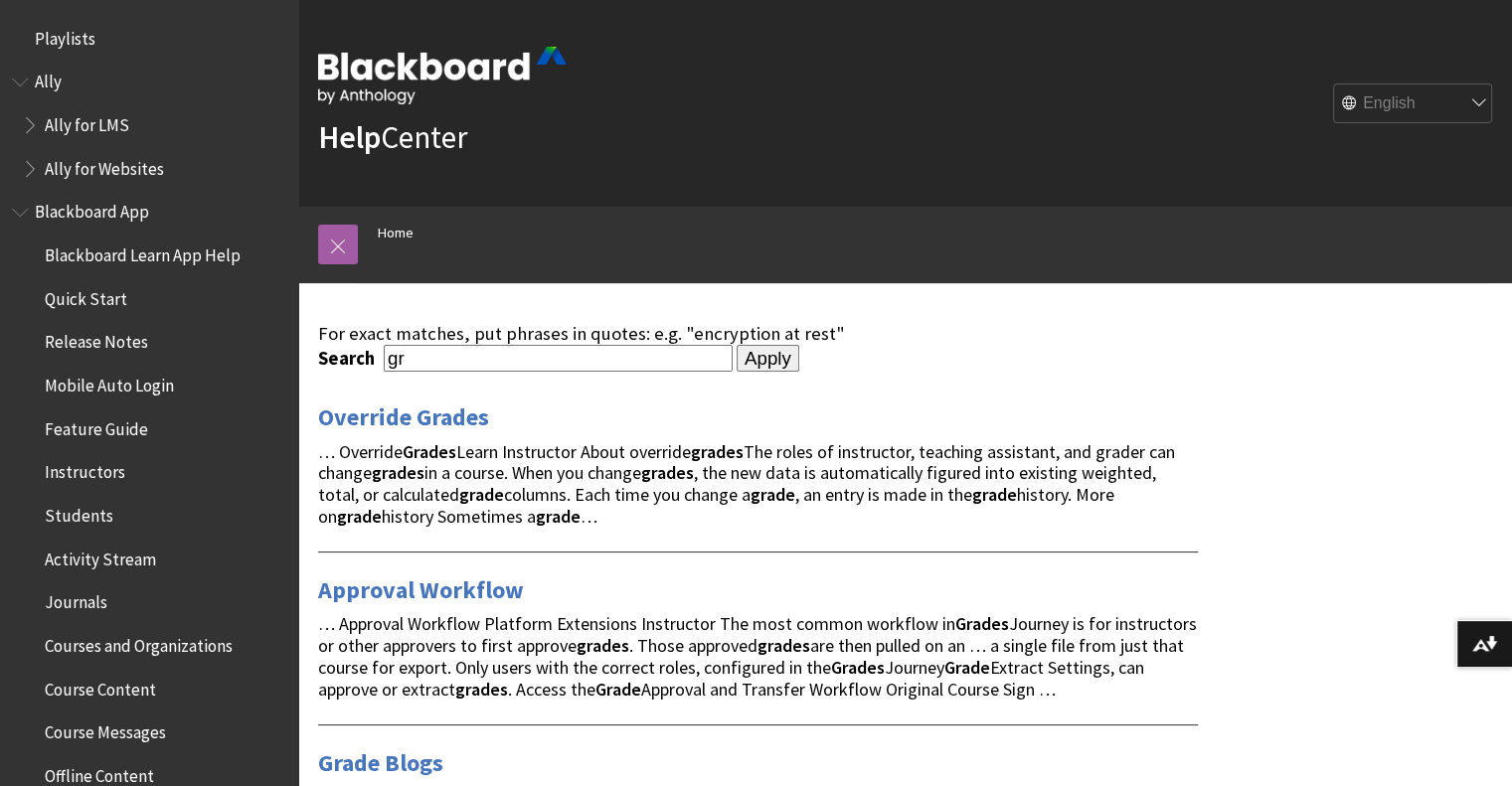 type on "g" 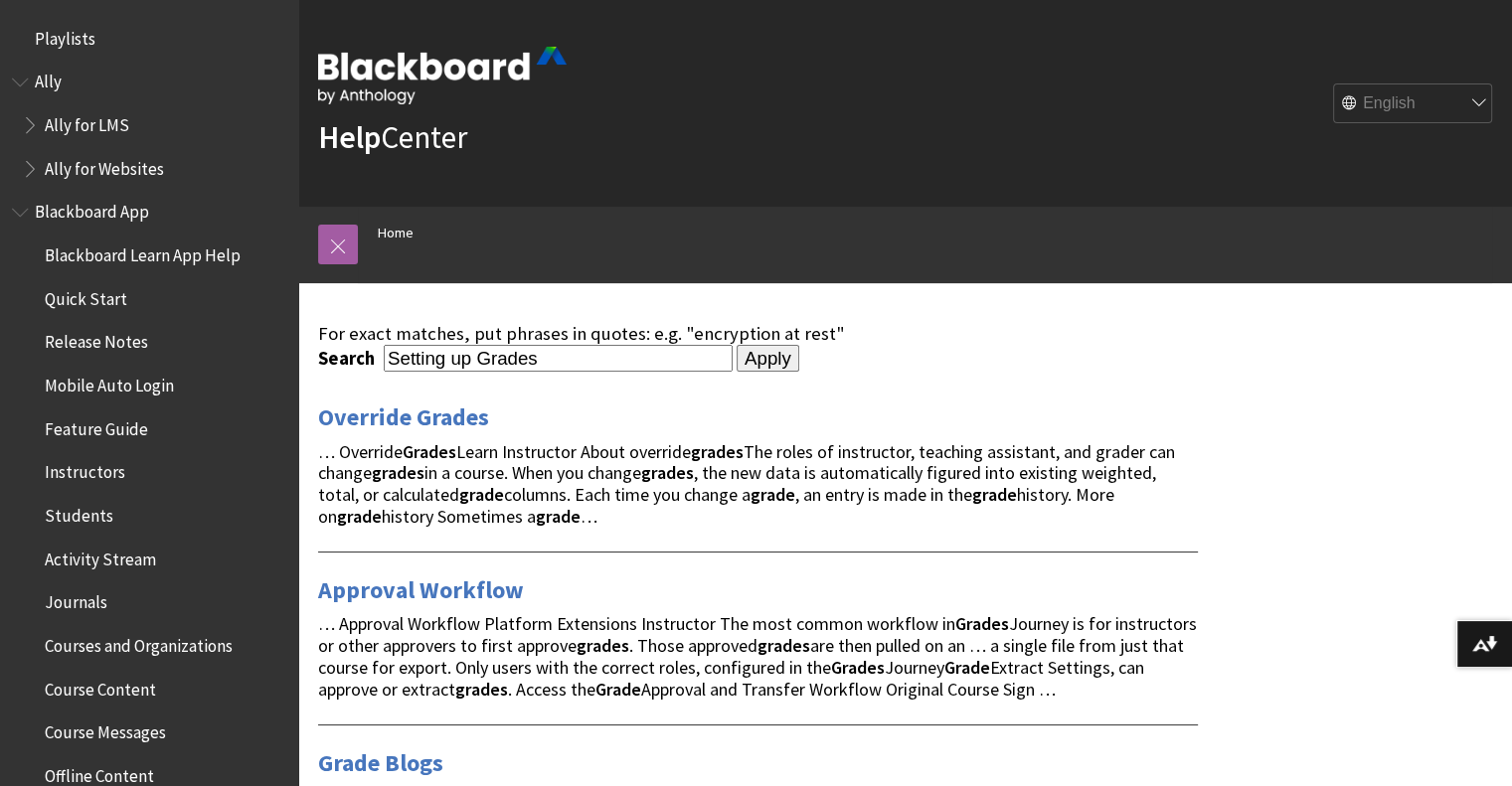 type on "Setting up Grades" 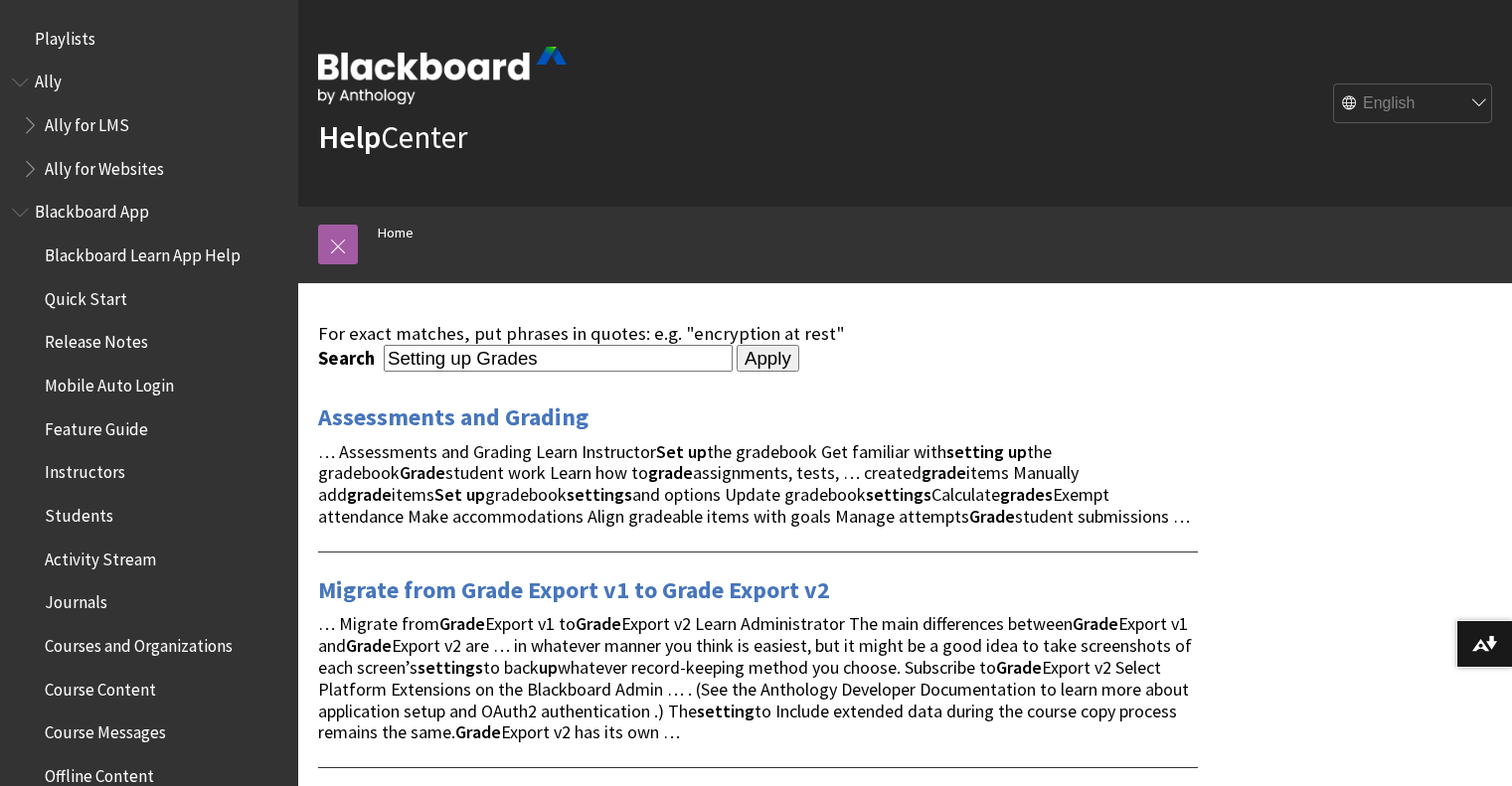 scroll, scrollTop: 0, scrollLeft: 0, axis: both 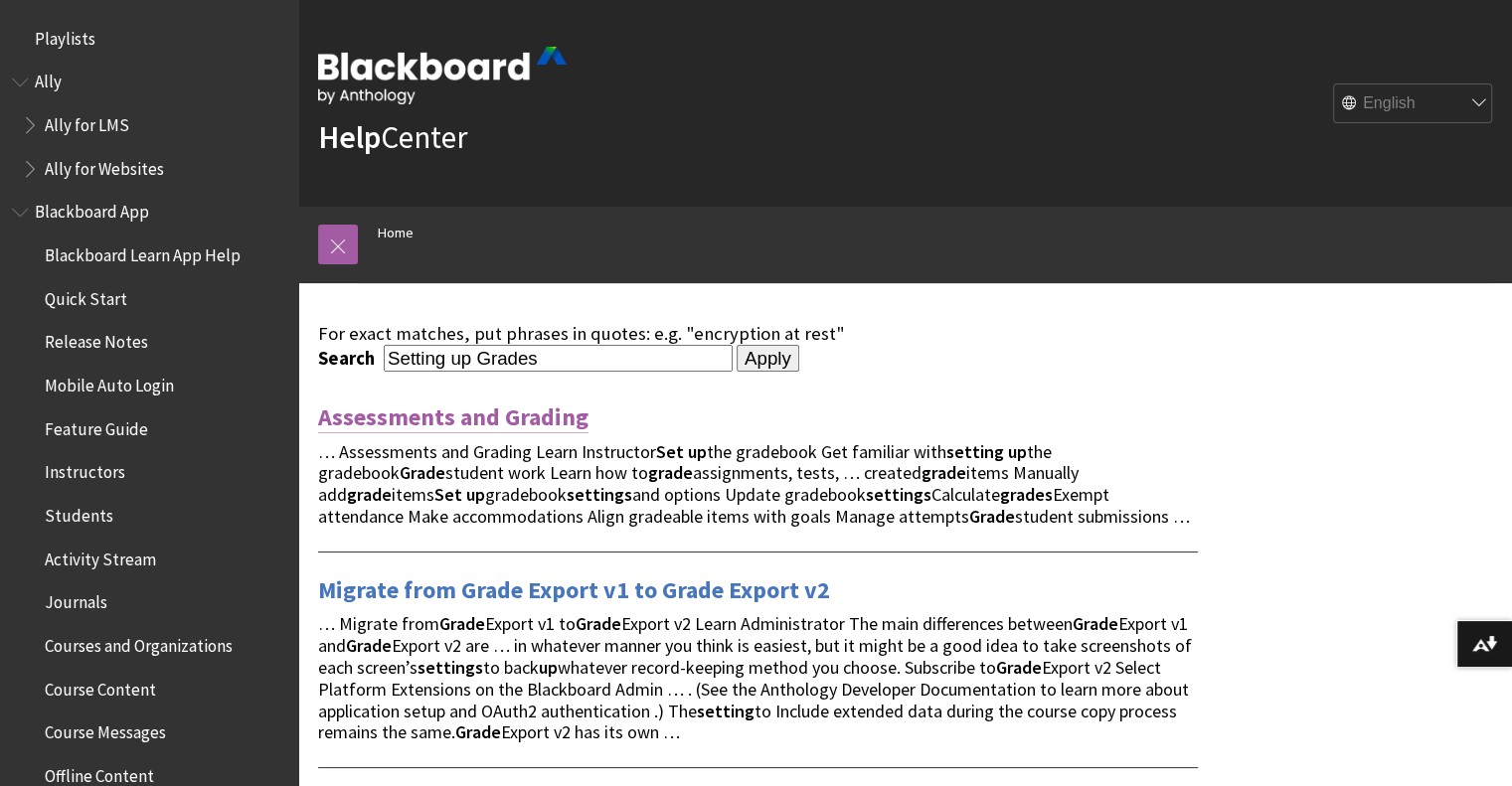 click on "Assessments and Grading" at bounding box center (453, 417) 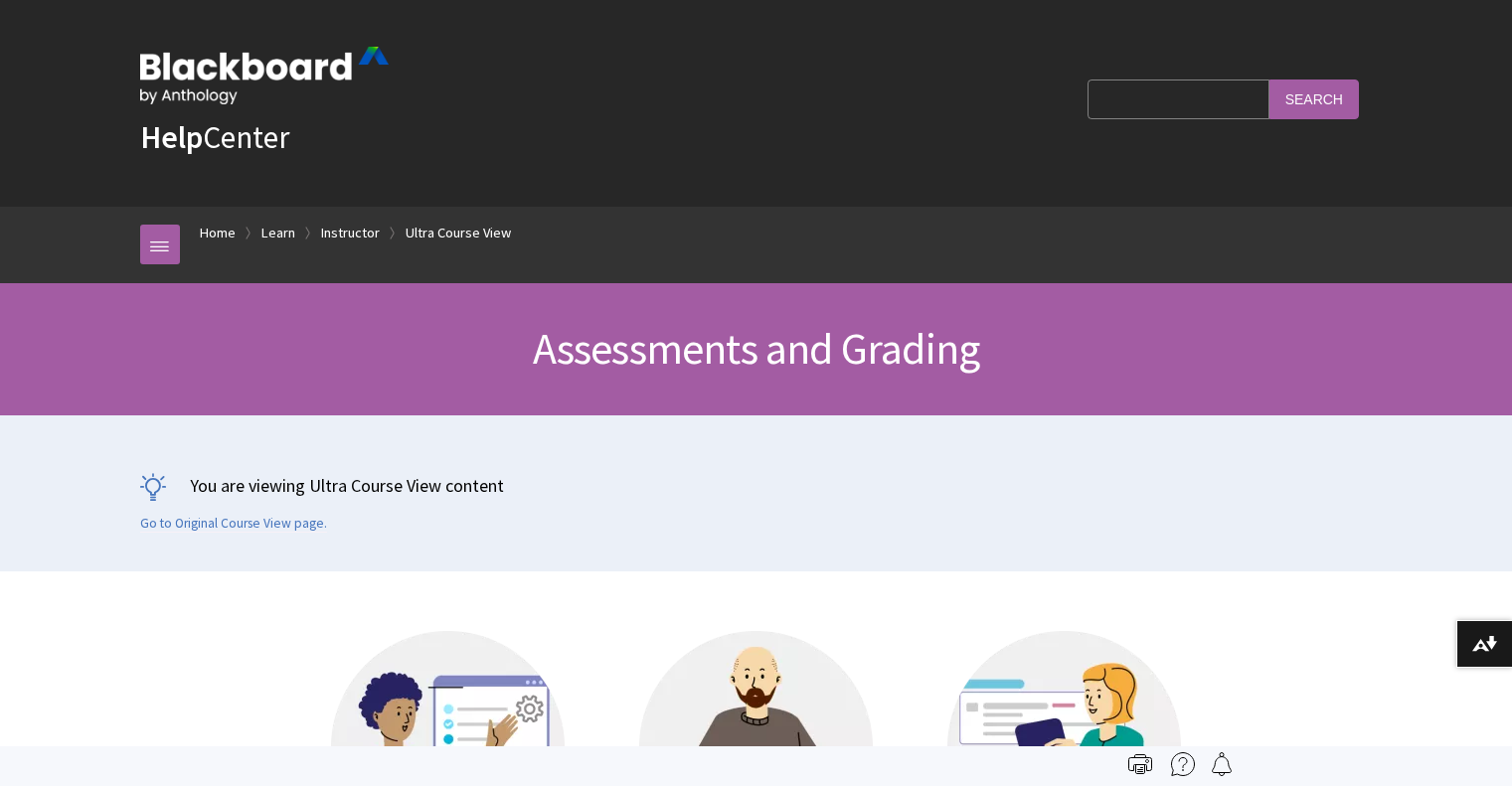 scroll, scrollTop: 0, scrollLeft: 0, axis: both 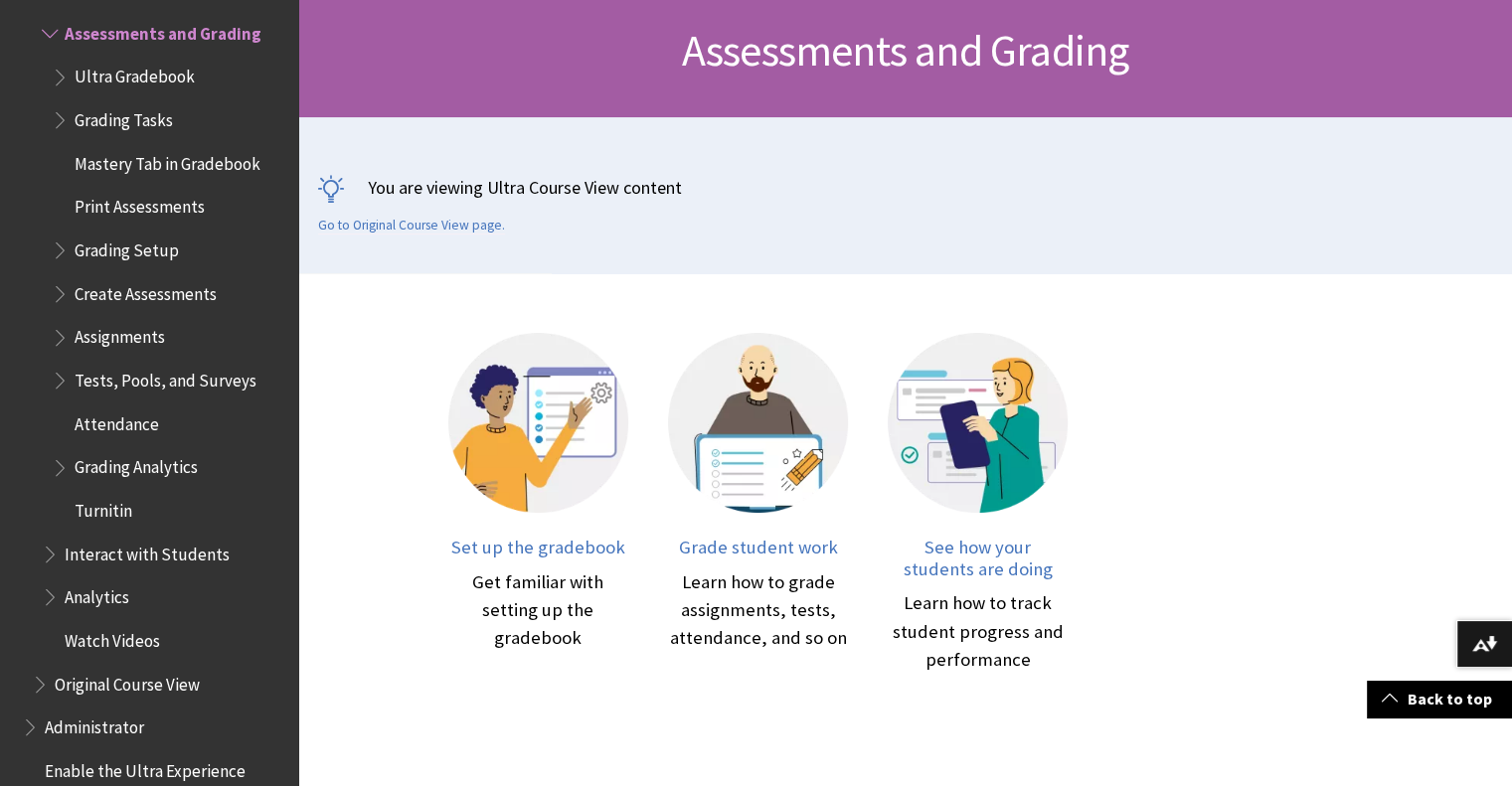 click on "Grading Setup" at bounding box center (126, 246) 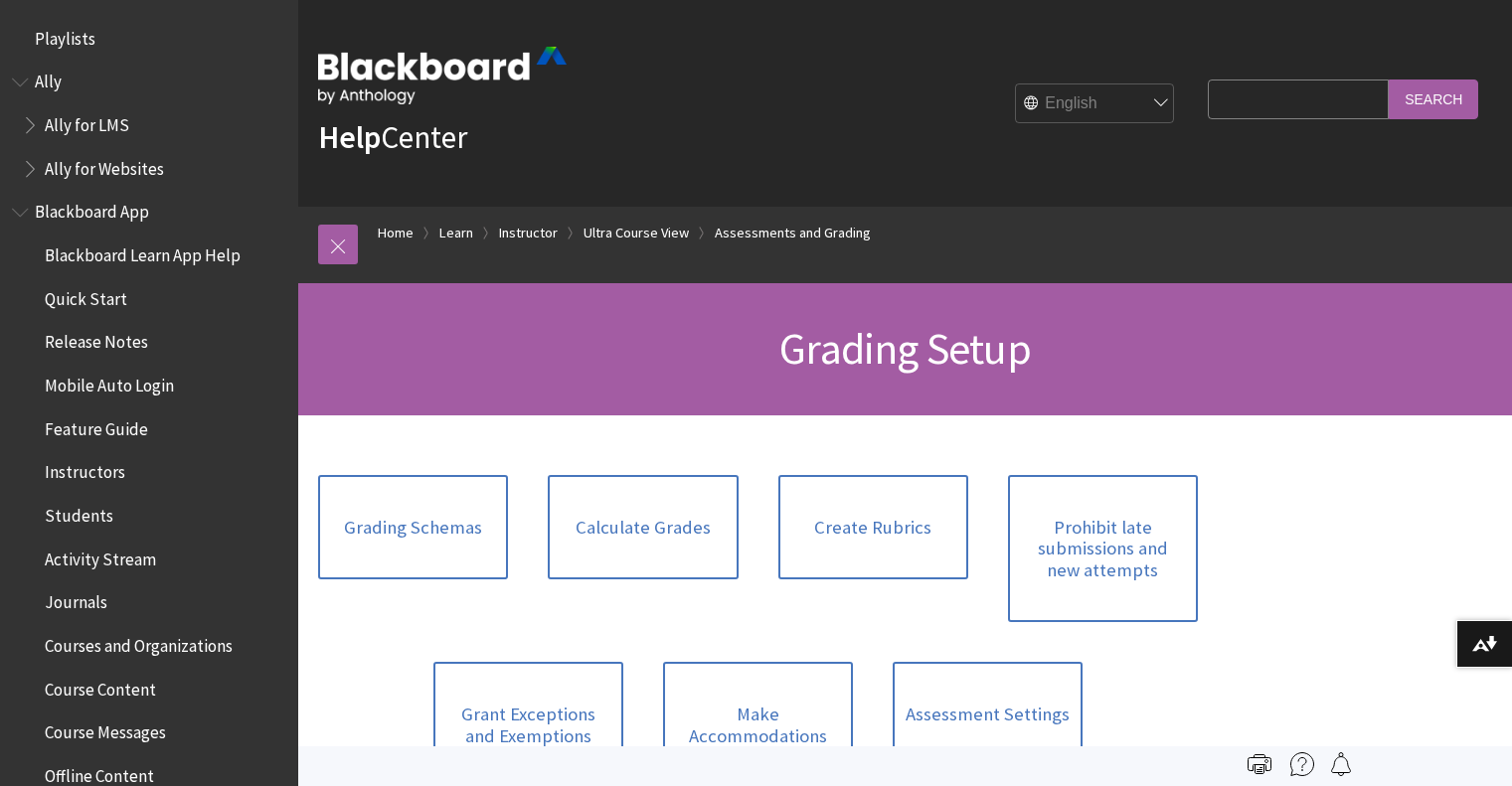 scroll, scrollTop: 0, scrollLeft: 0, axis: both 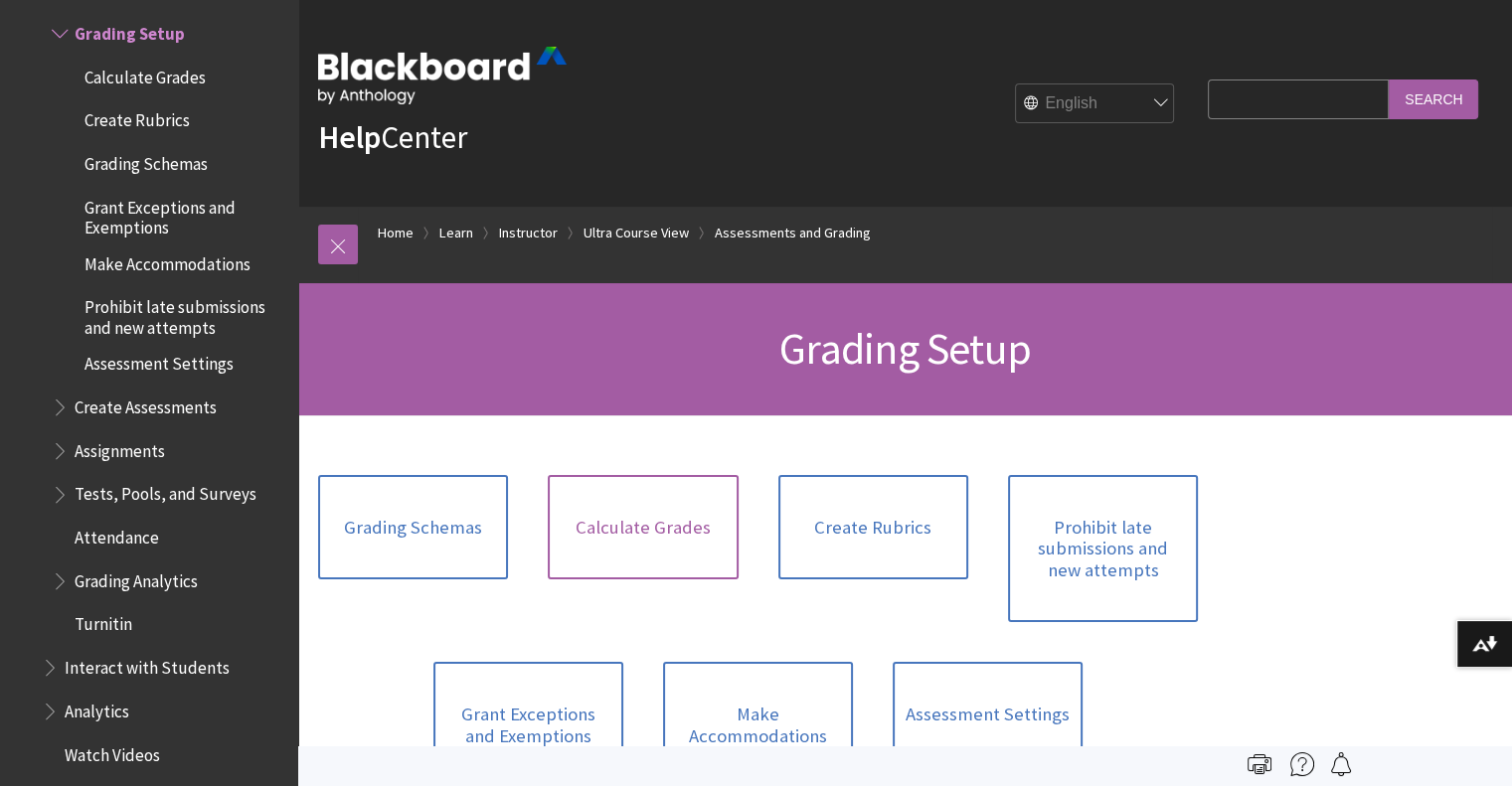 click on "Calculate Grades" at bounding box center [642, 528] 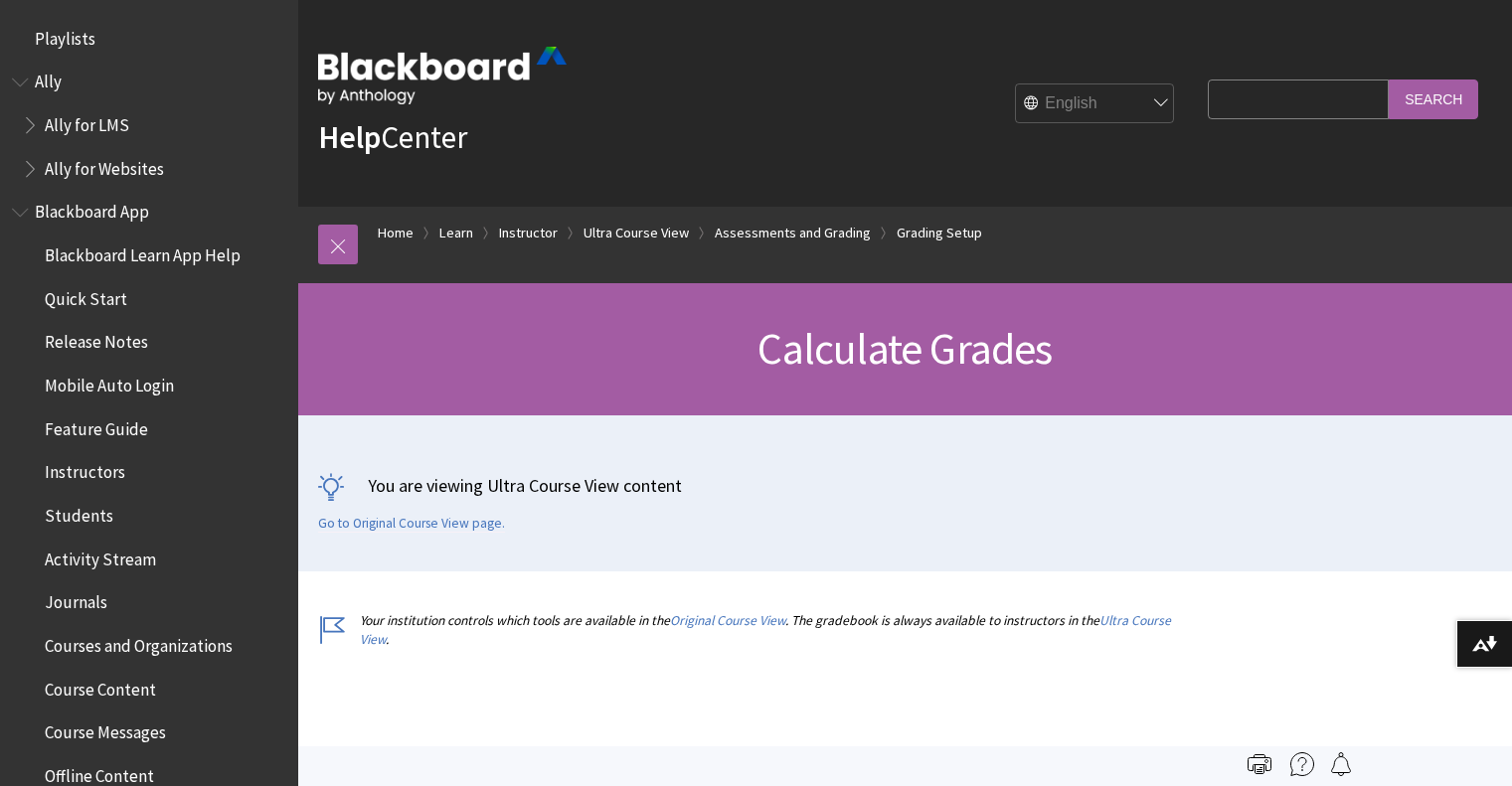 scroll, scrollTop: 0, scrollLeft: 0, axis: both 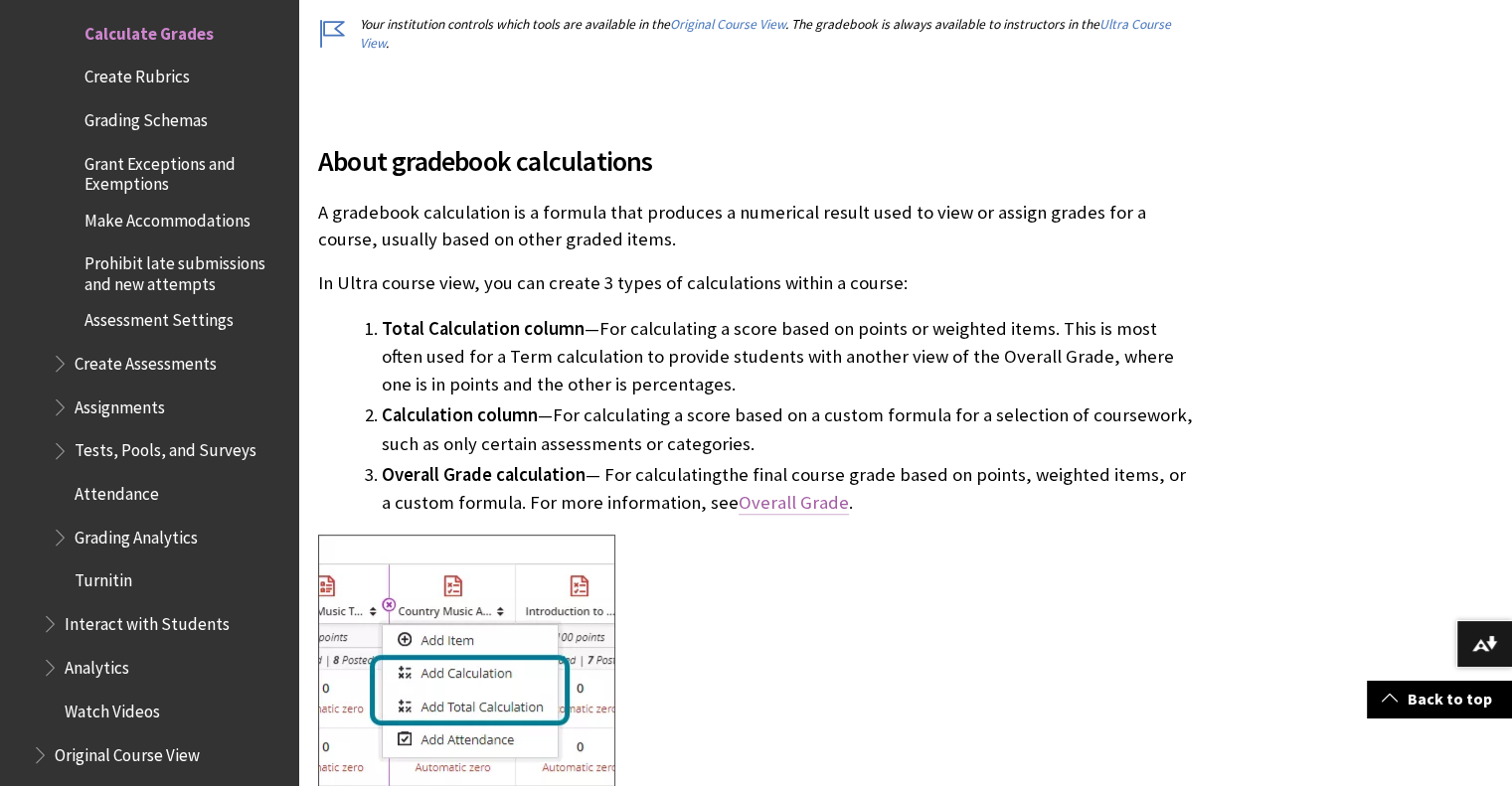 click on "Overall Grade" at bounding box center [793, 502] 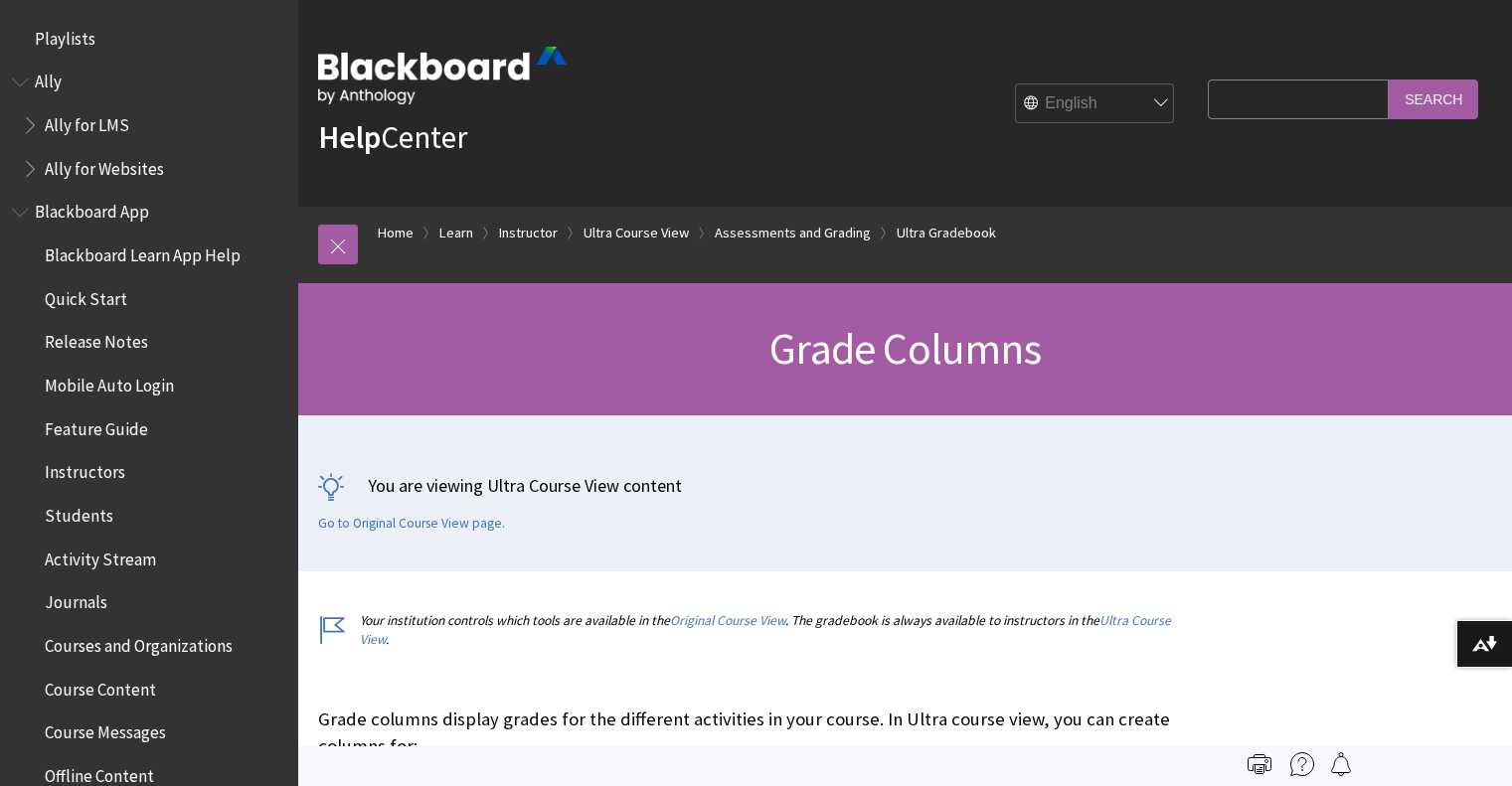 scroll, scrollTop: 1179, scrollLeft: 0, axis: vertical 